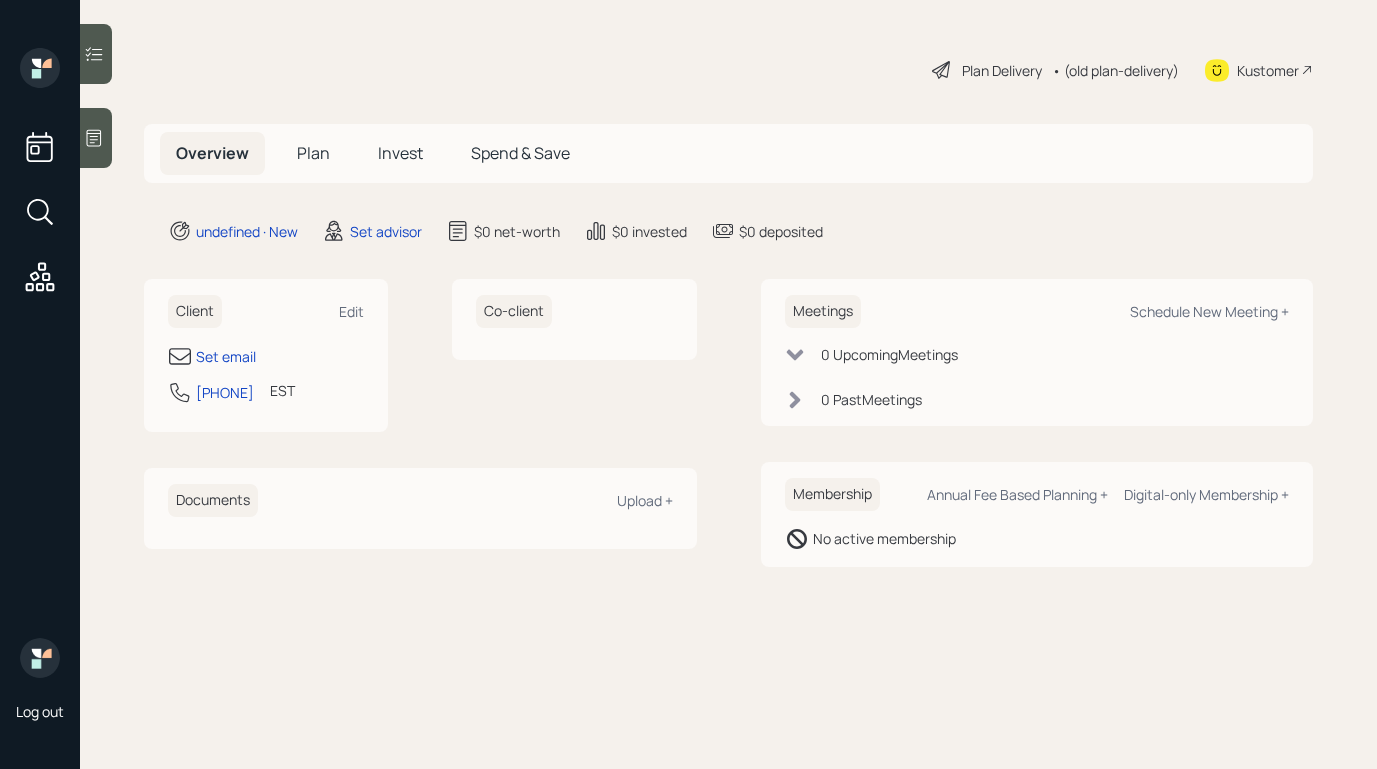 scroll, scrollTop: 0, scrollLeft: 0, axis: both 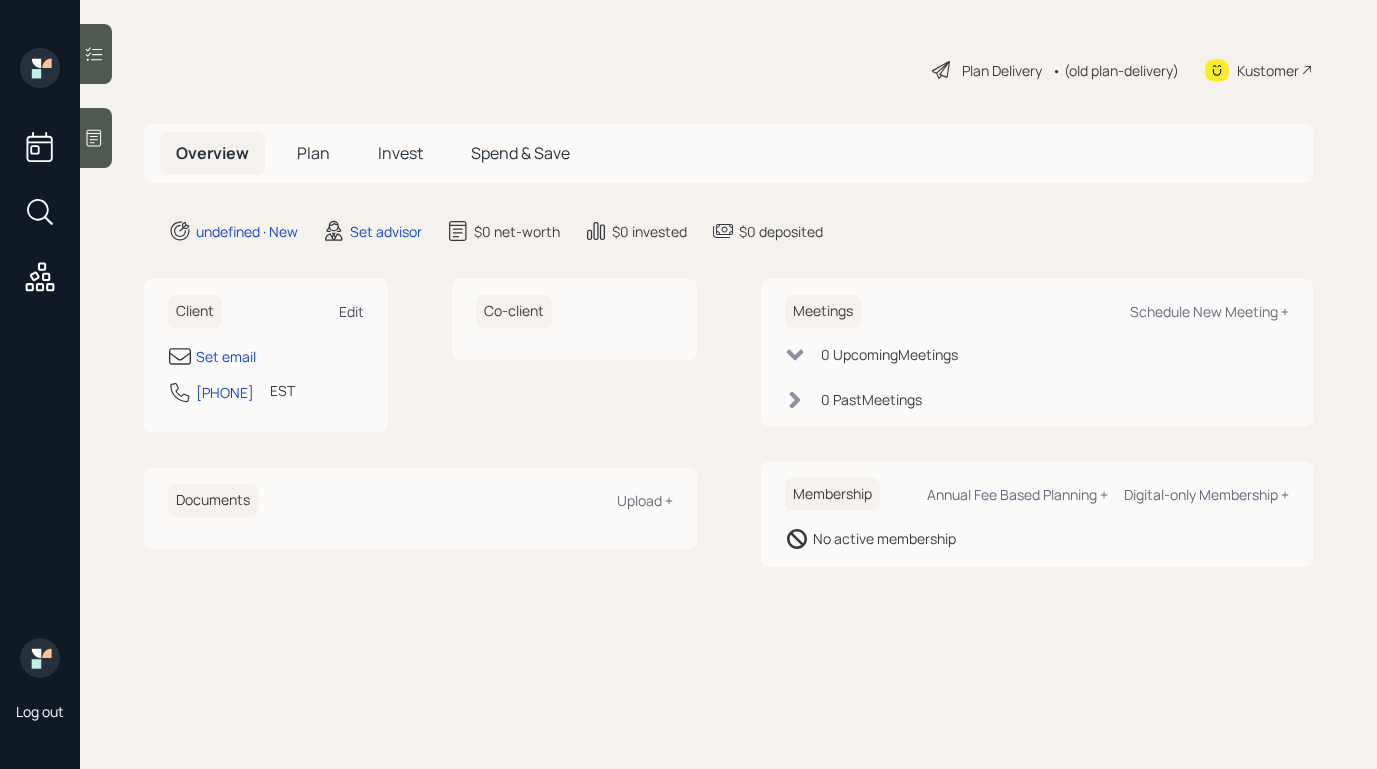 click on "Edit" at bounding box center [351, 311] 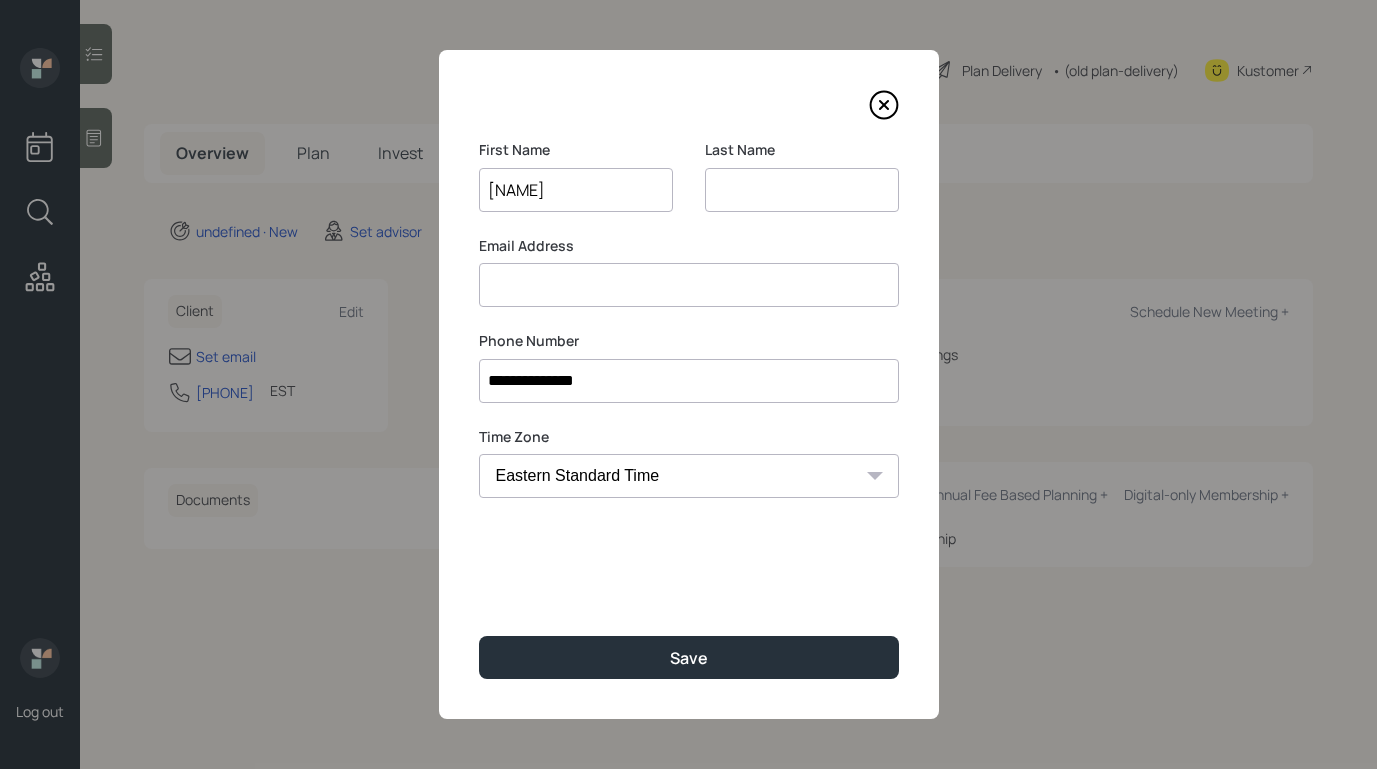 type on "[NAME]" 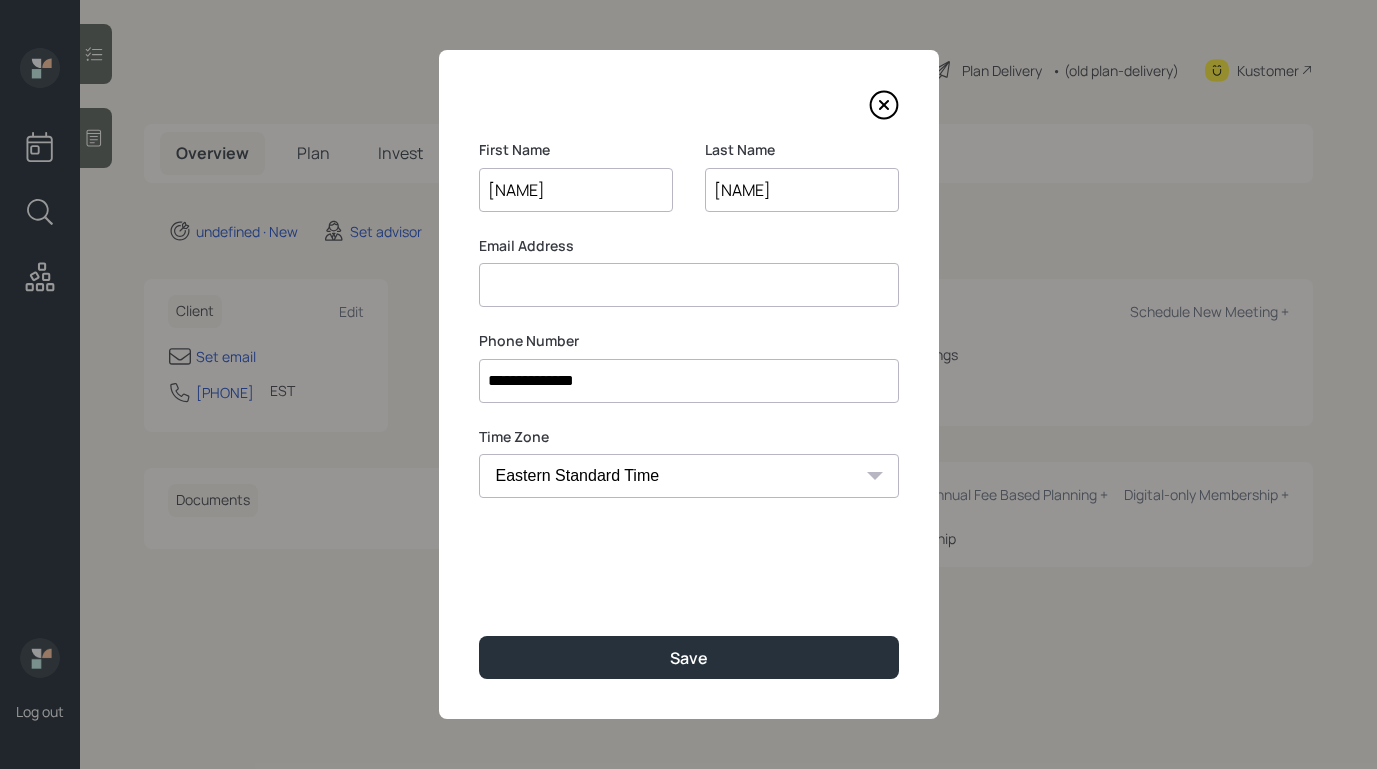 type on "[NAME]" 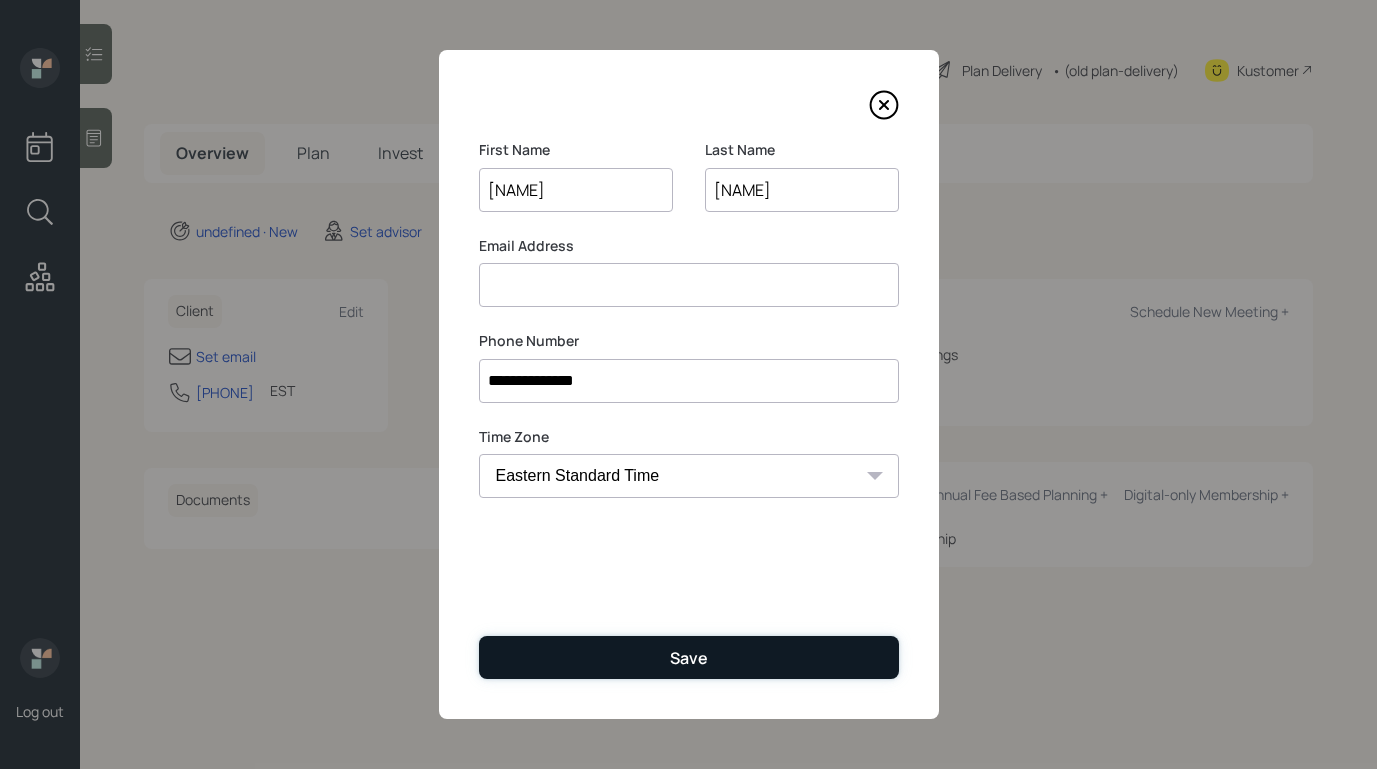 click on "Save" at bounding box center (689, 657) 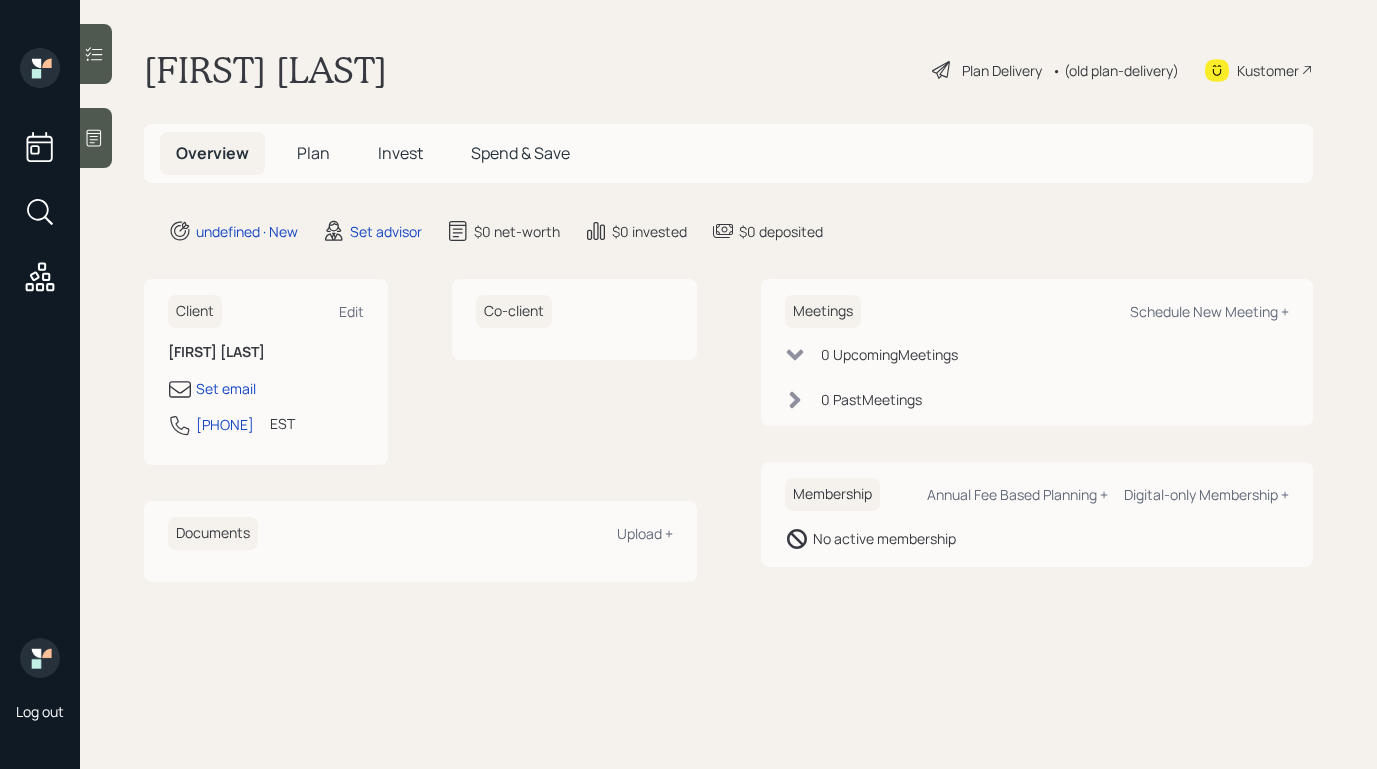 scroll, scrollTop: 0, scrollLeft: 0, axis: both 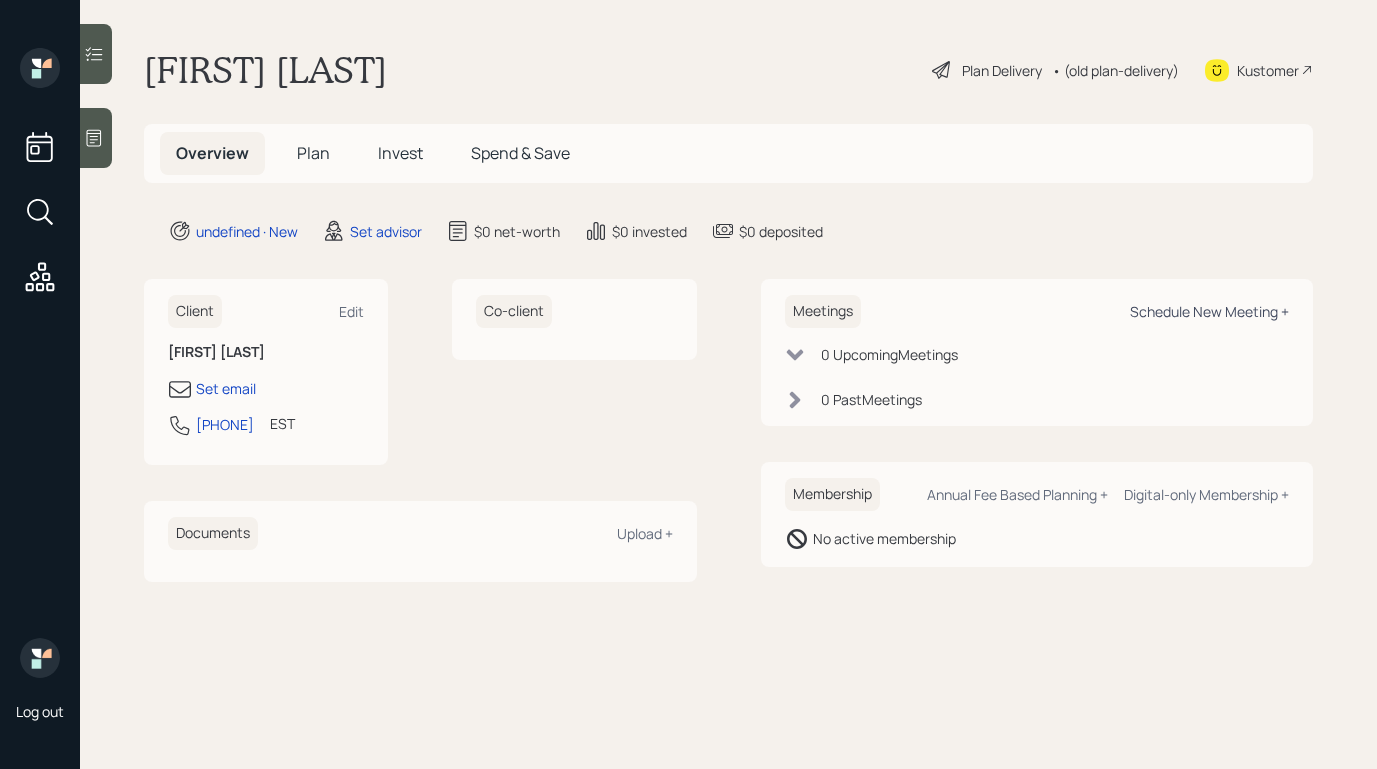 click on "Schedule New Meeting +" at bounding box center (1209, 311) 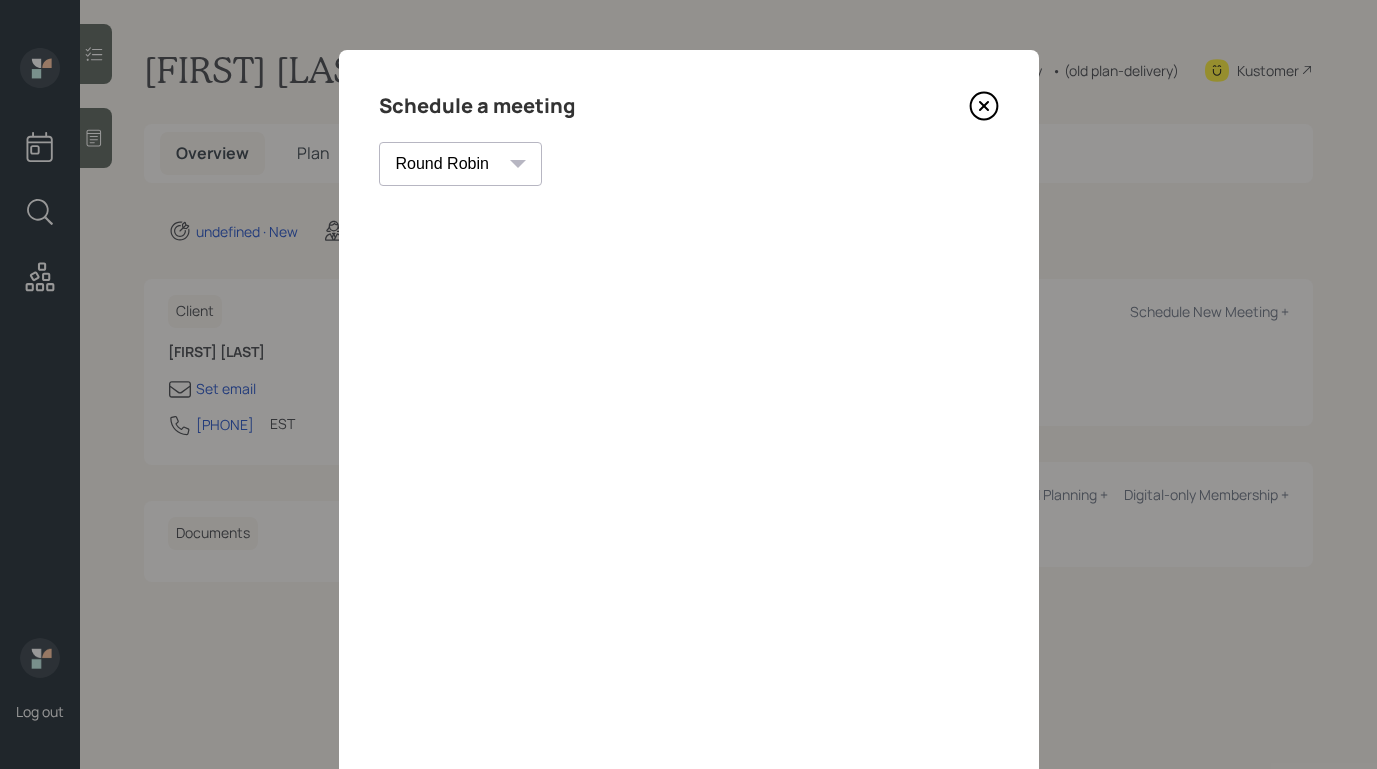 scroll, scrollTop: 42, scrollLeft: 0, axis: vertical 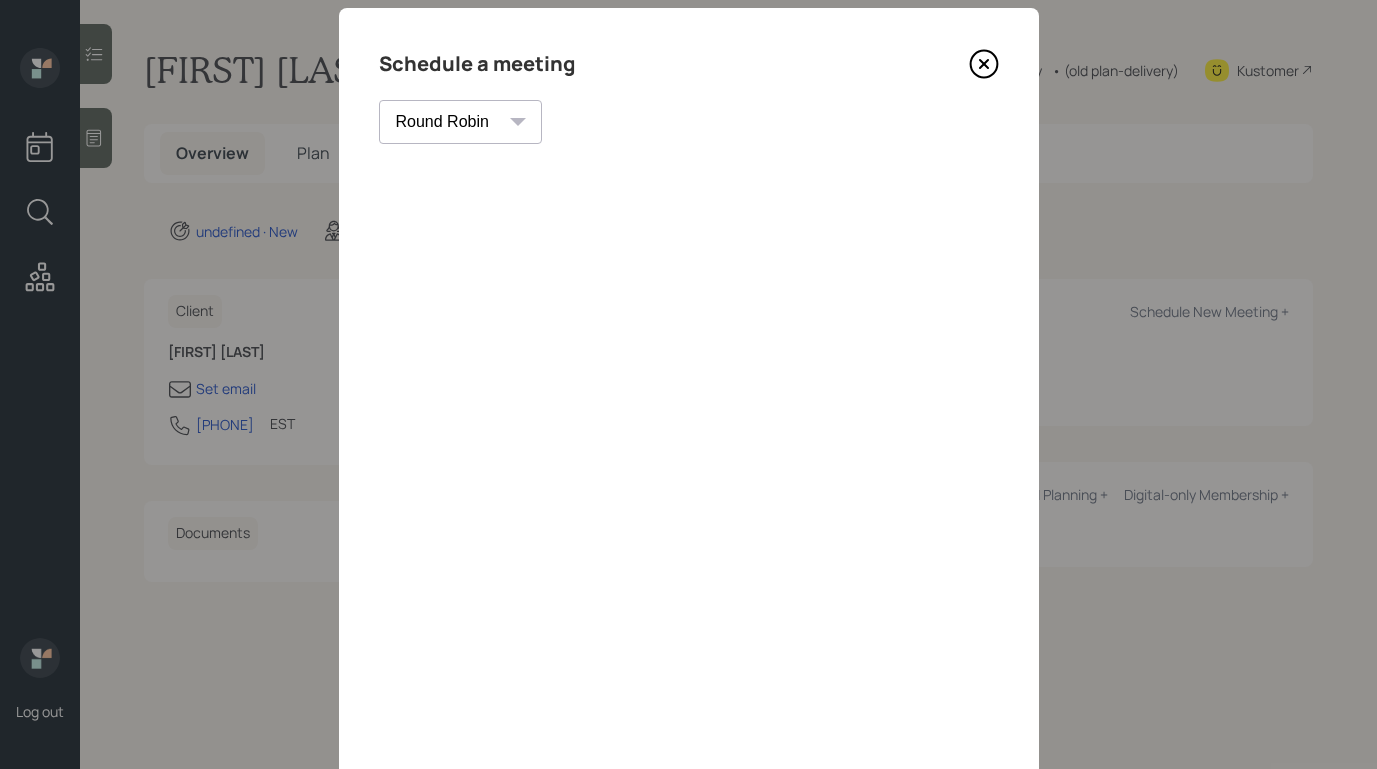 click 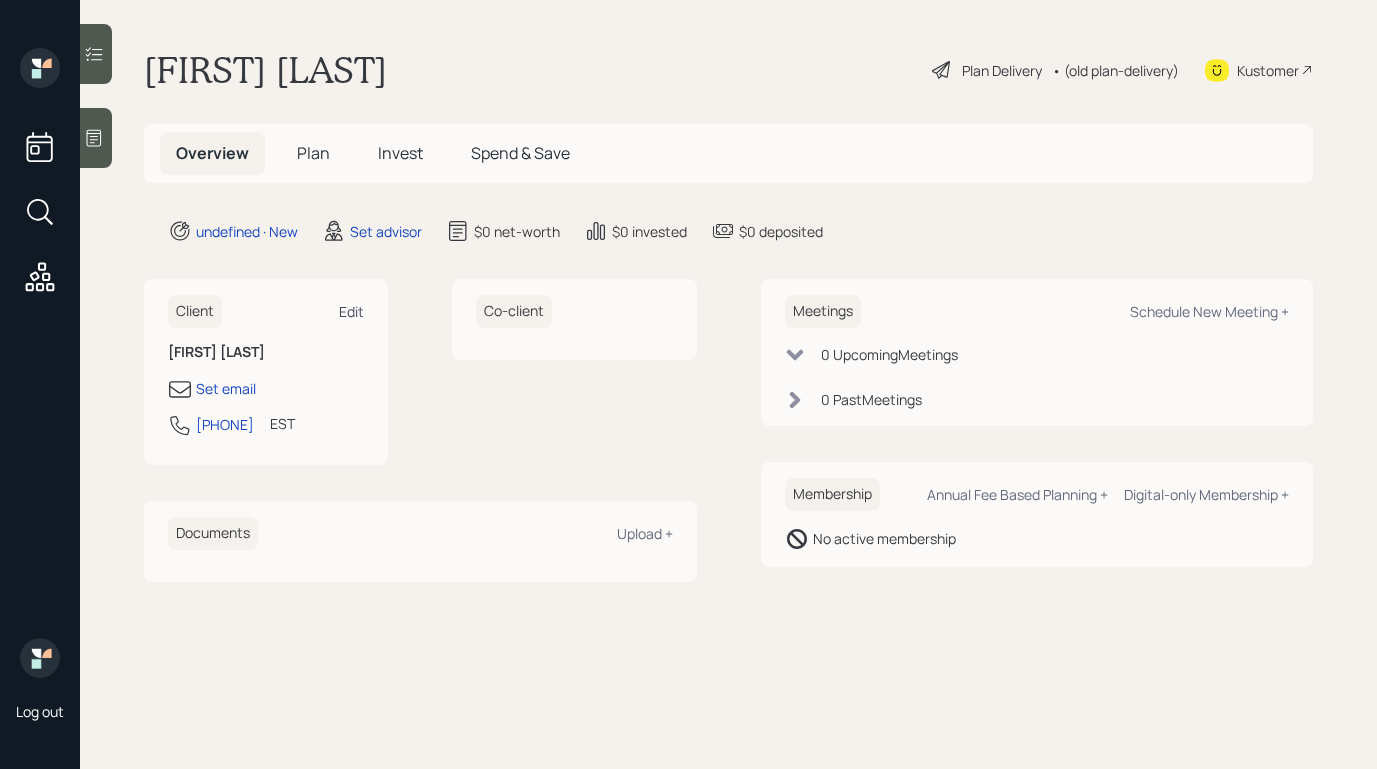 click on "Edit" at bounding box center (351, 311) 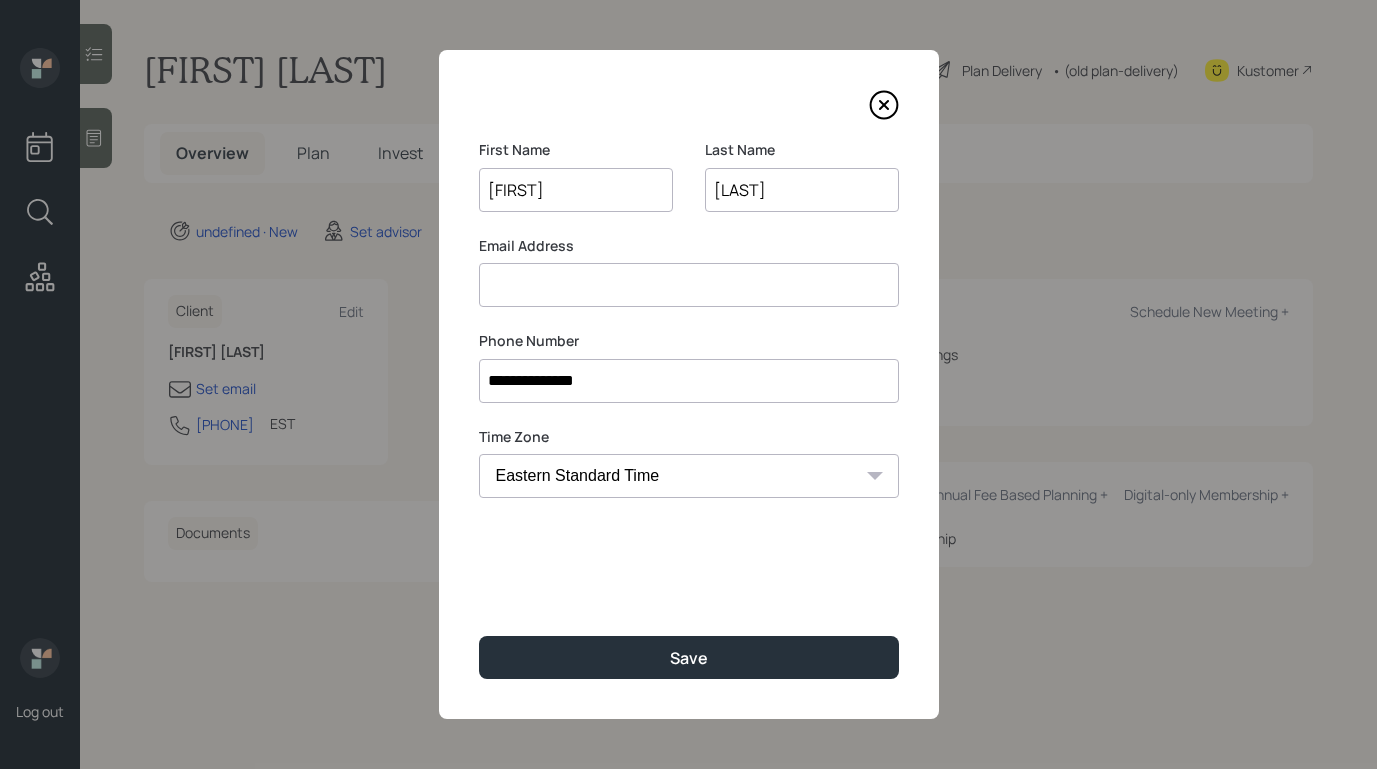 click at bounding box center [689, 285] 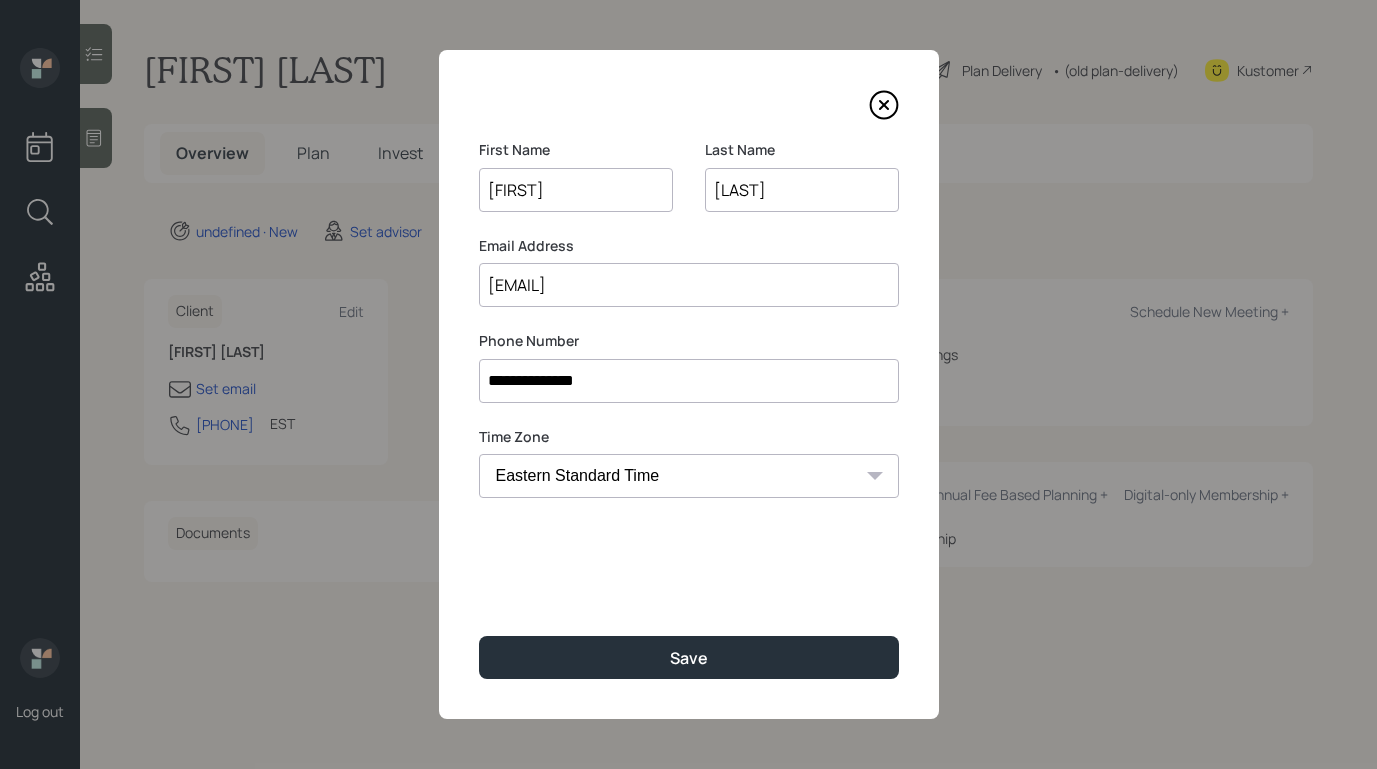 type on "[EMAIL]" 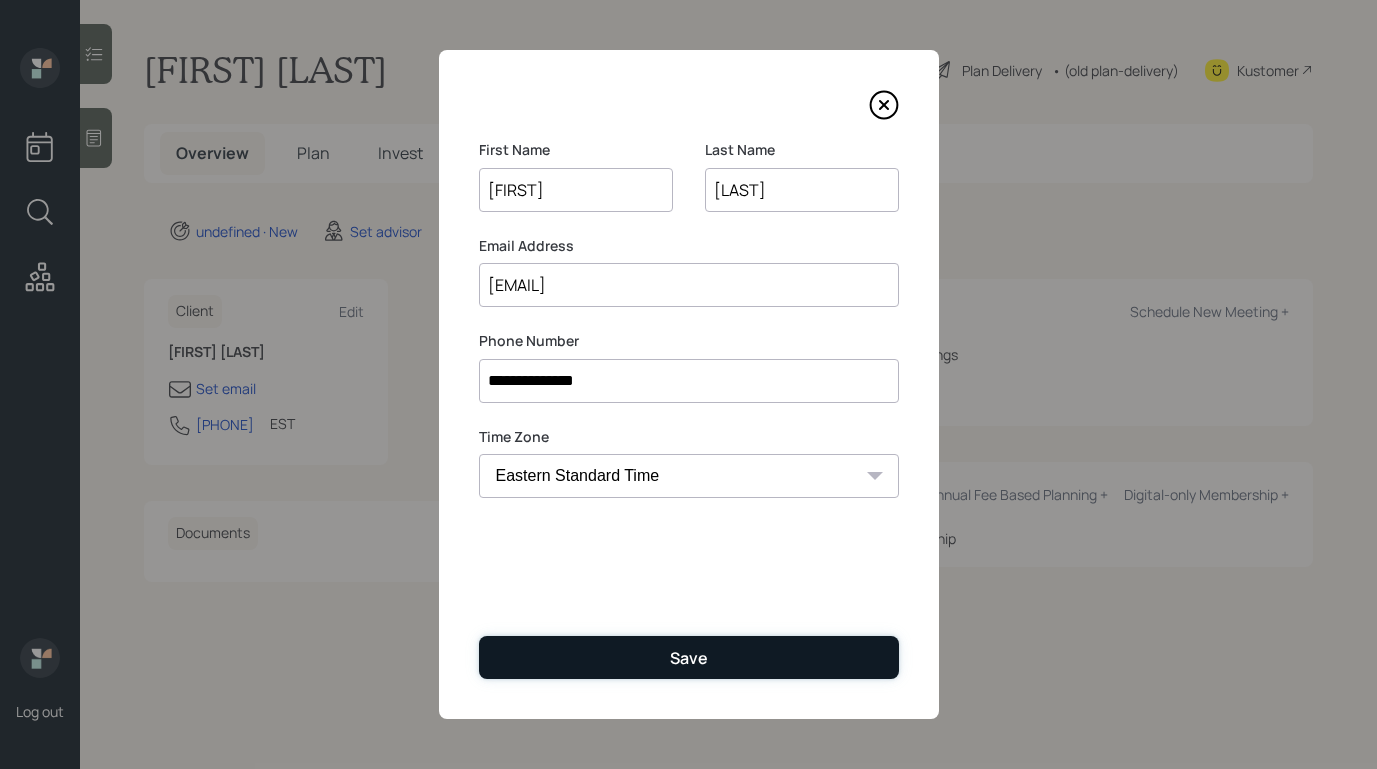 click on "Save" at bounding box center [689, 658] 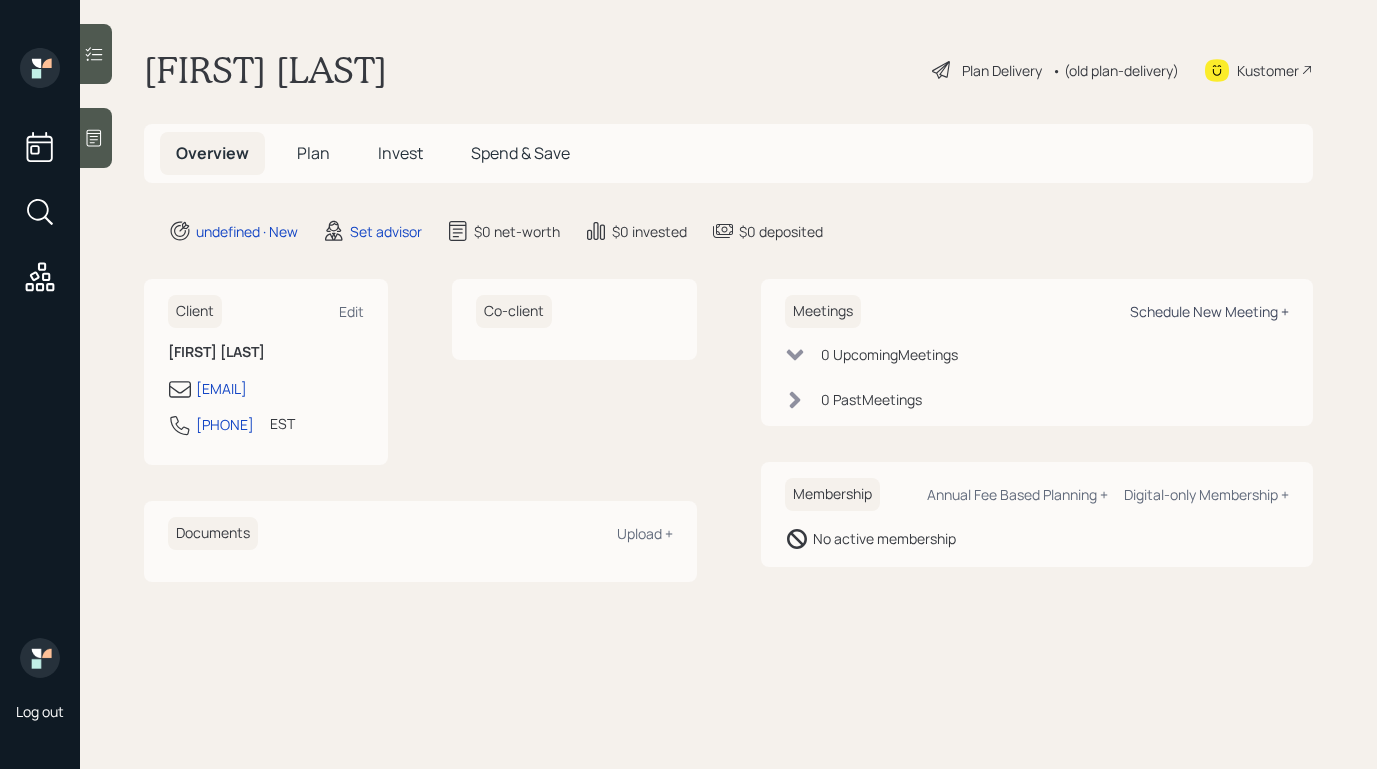 click on "Schedule New Meeting +" at bounding box center (1209, 311) 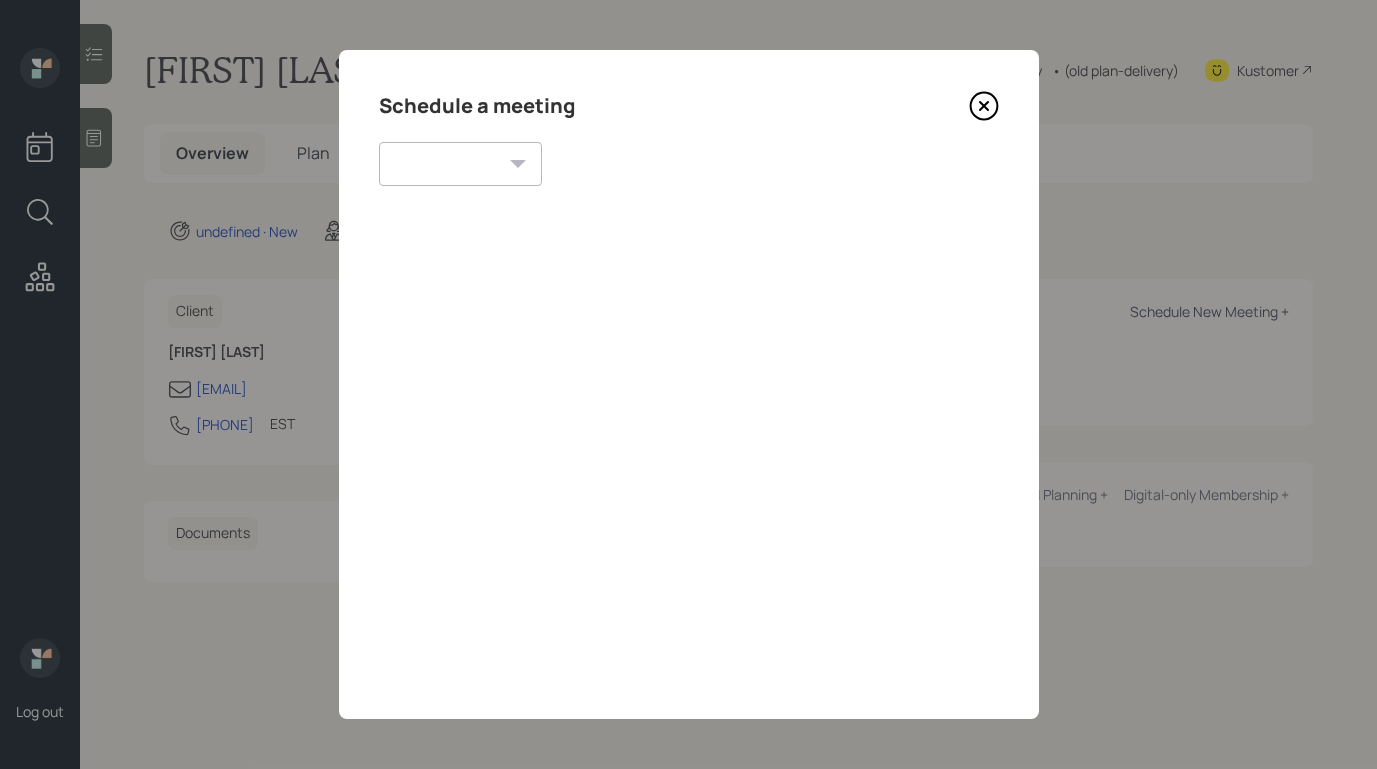 select on "round-robin" 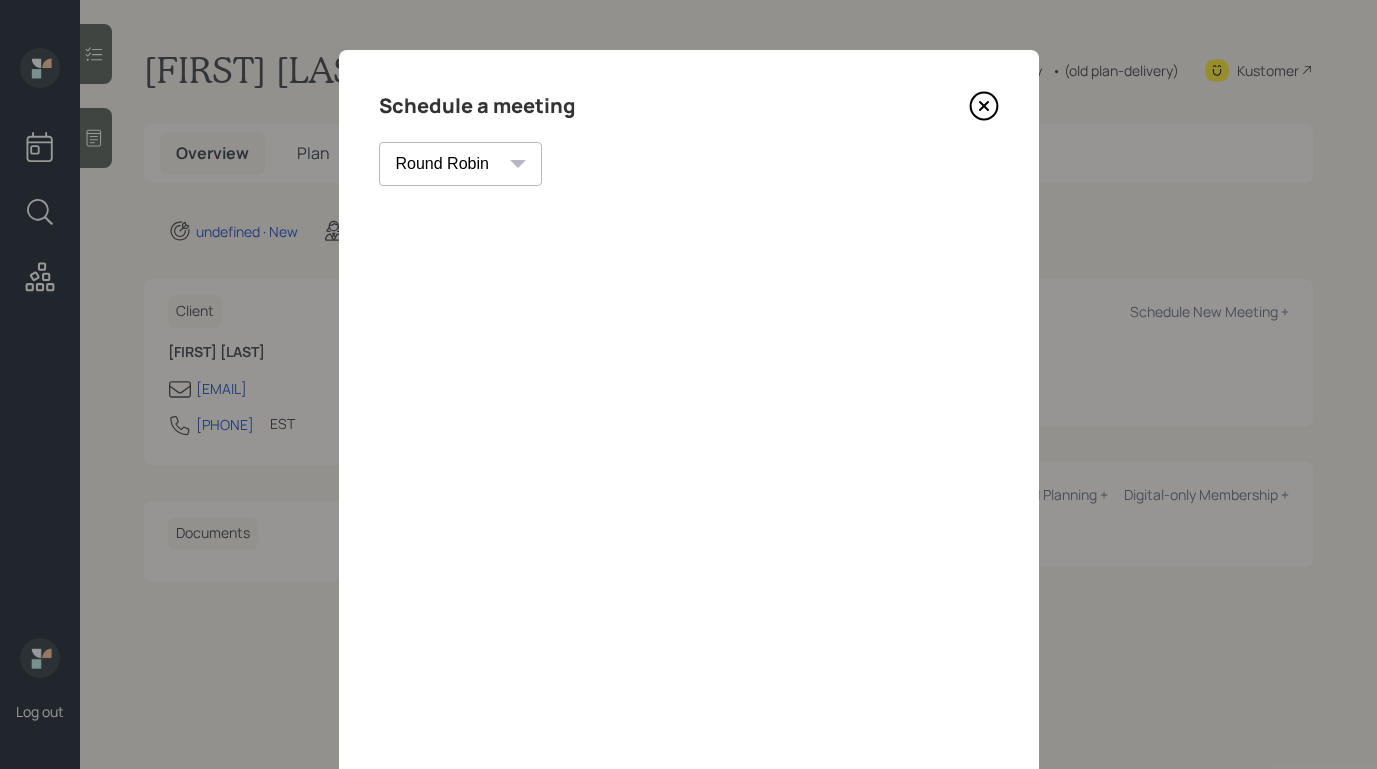click 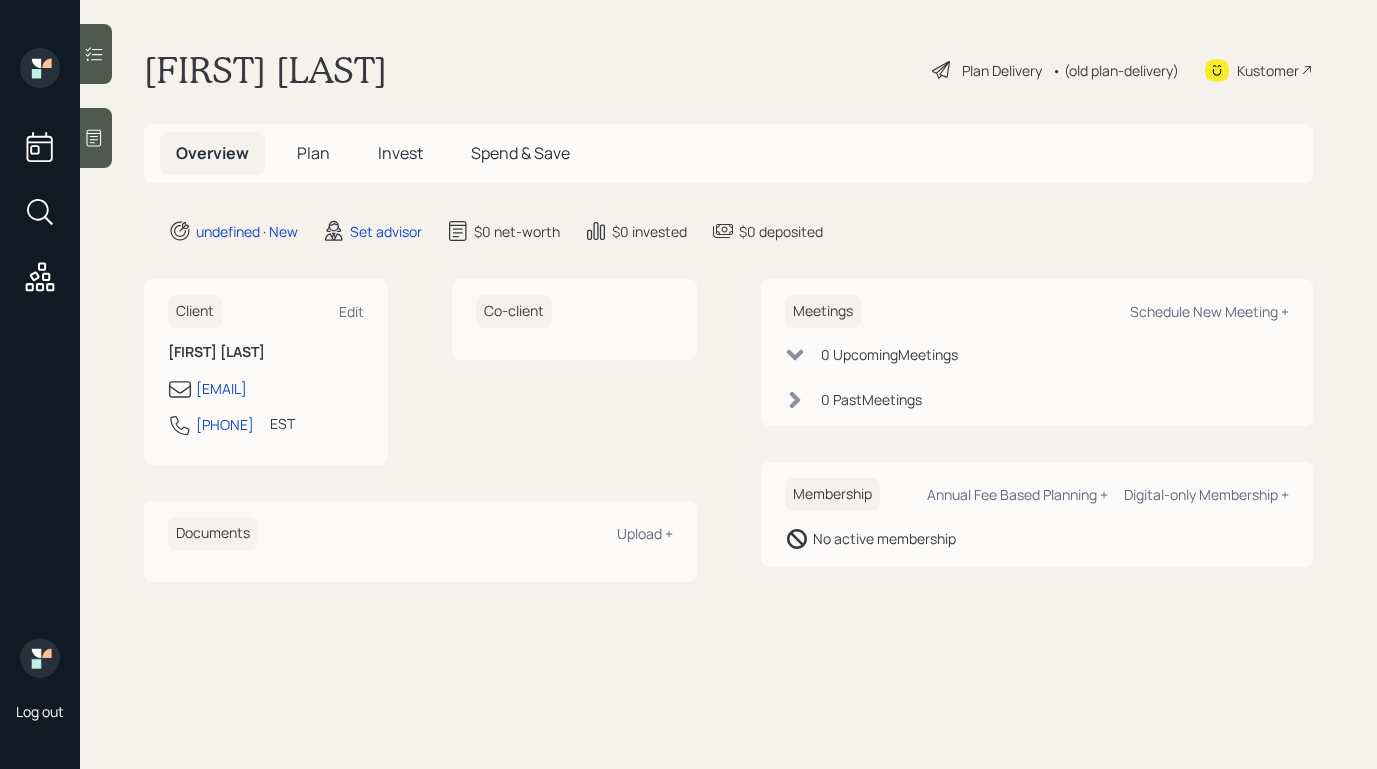click 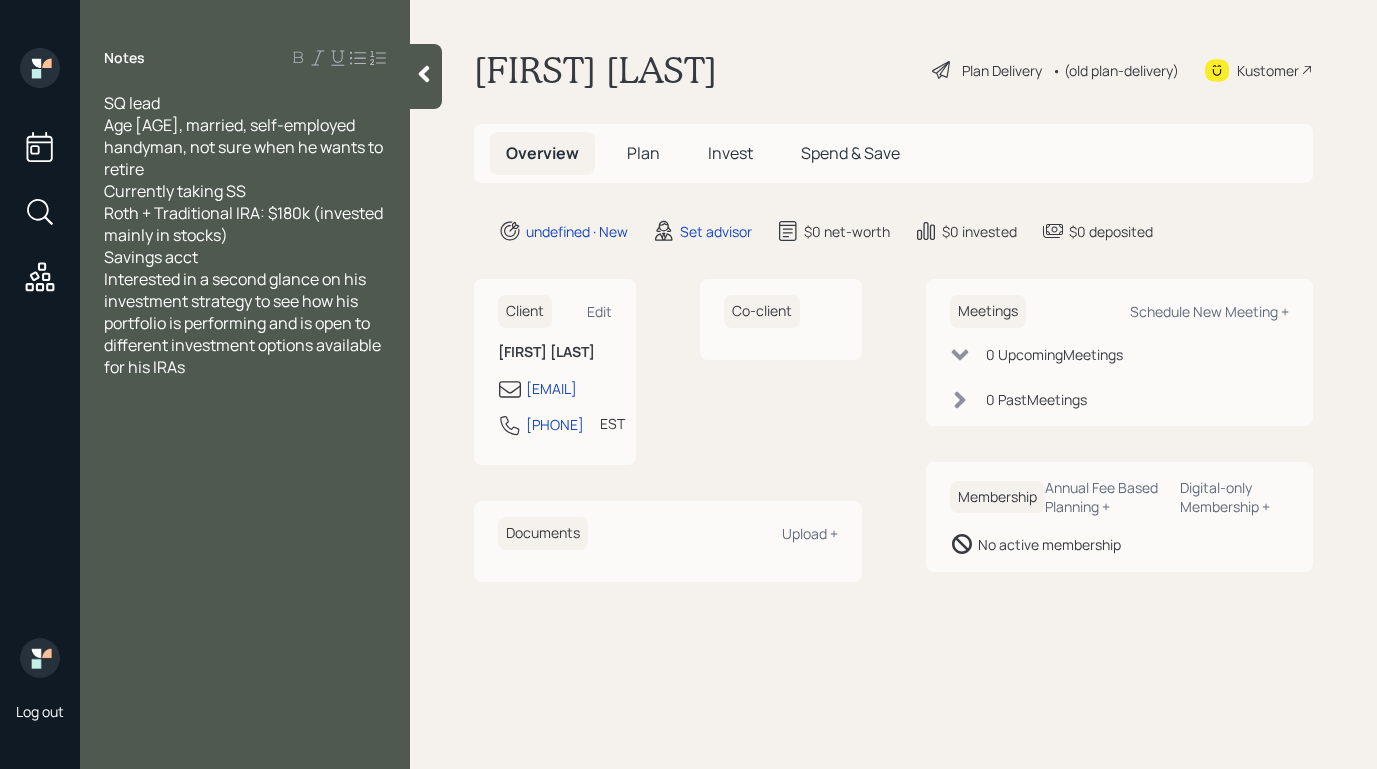 click on "Savings acct" at bounding box center [245, 257] 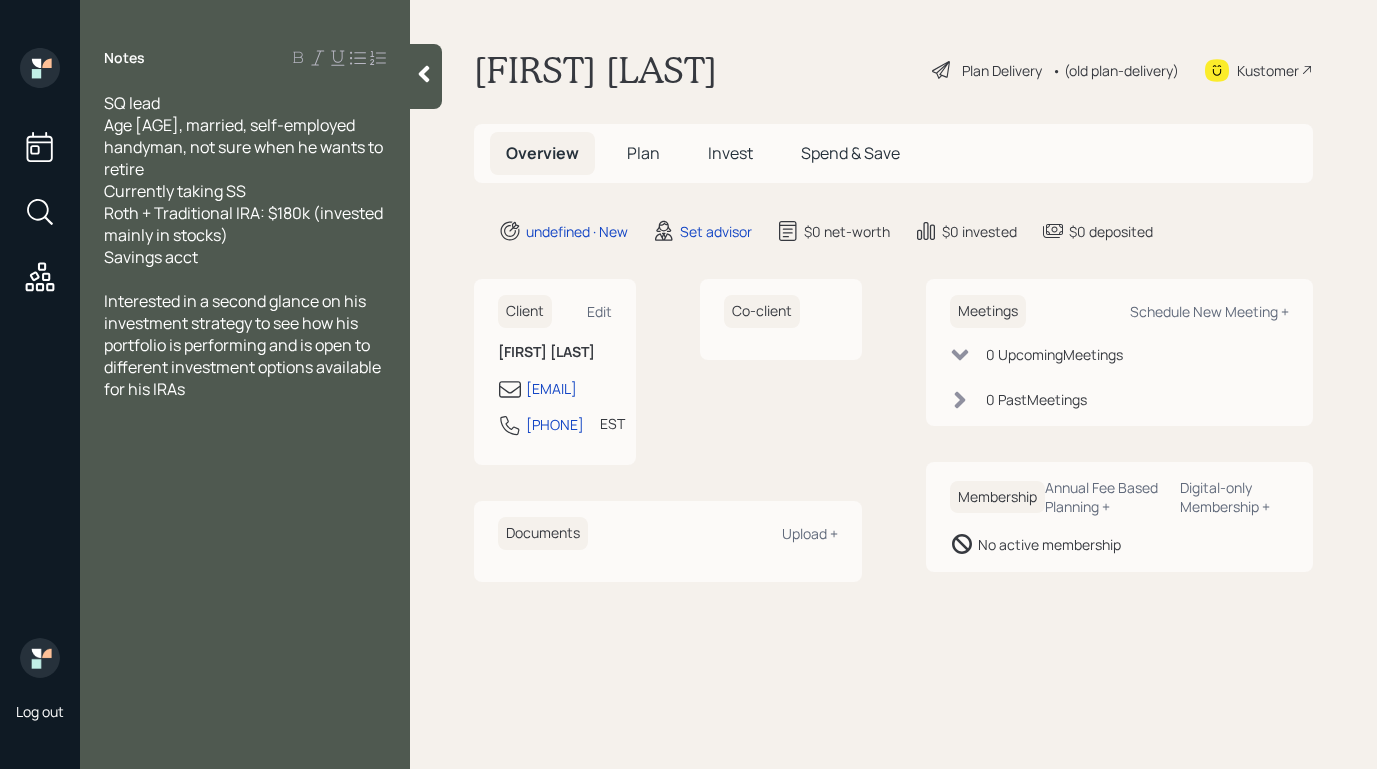 click 